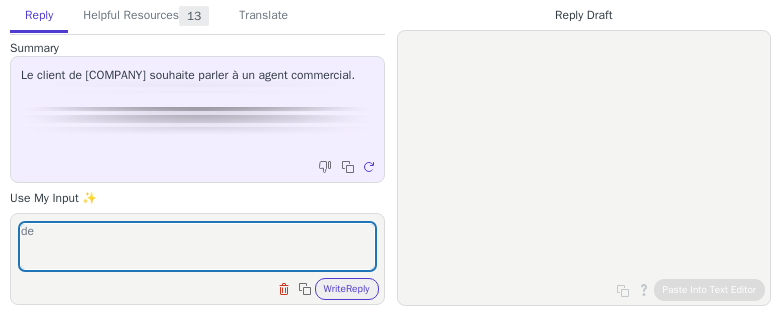 scroll, scrollTop: 0, scrollLeft: 0, axis: both 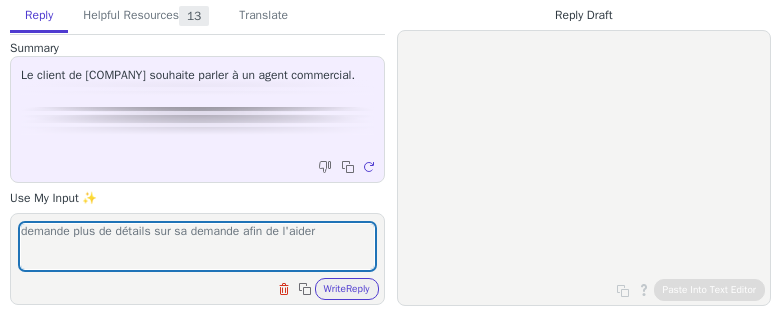 type on "demande plus de détails sur sa demande afin de l'aider" 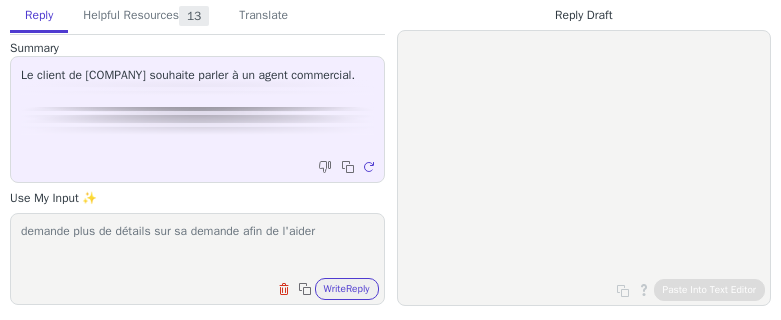 click on "Clear field Copy to clipboard Write  Reply" at bounding box center (326, 289) 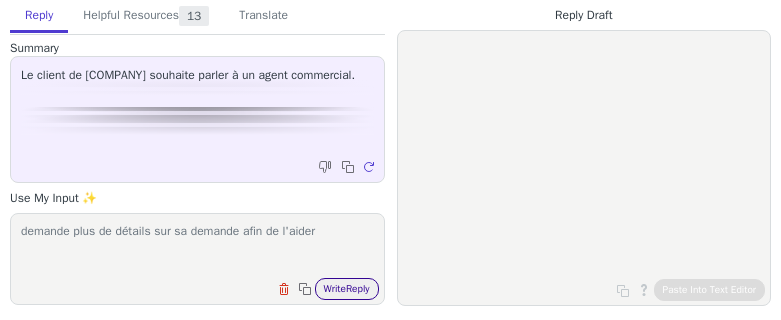 click on "Write  Reply" at bounding box center (347, 289) 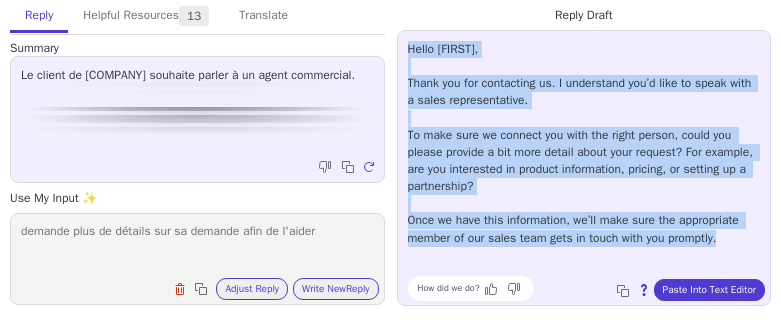 copy on "Hello [FIRST], Thank you for contacting us. I understand you’d like to speak with a sales representative. To make sure we connect you with the right person, could you please provide a bit more detail about your request? For example, are you interested in product information, pricing, or setting up a partnership? Once we have this information, we’ll make sure the appropriate member of our sales team gets in touch with you promptly." 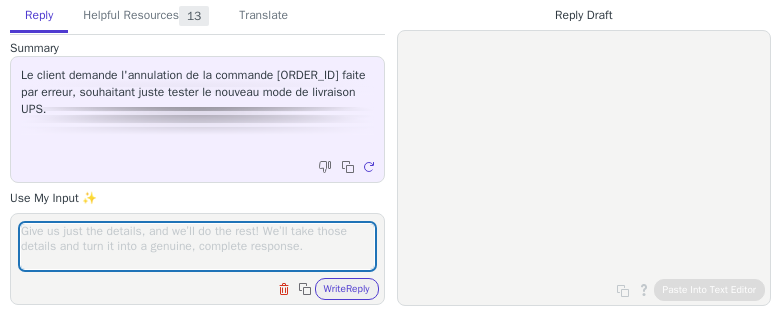 scroll, scrollTop: 0, scrollLeft: 0, axis: both 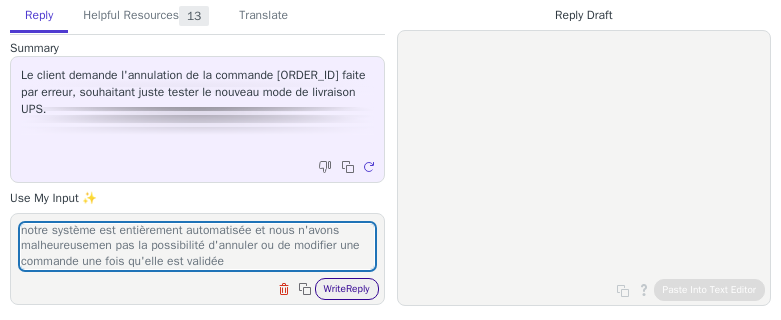 type on "notre système est entièrement automatisée et nous n'avons malheureusemen pas la possibilité d'annuler ou de modifier une commande une fois qu'elle est validée" 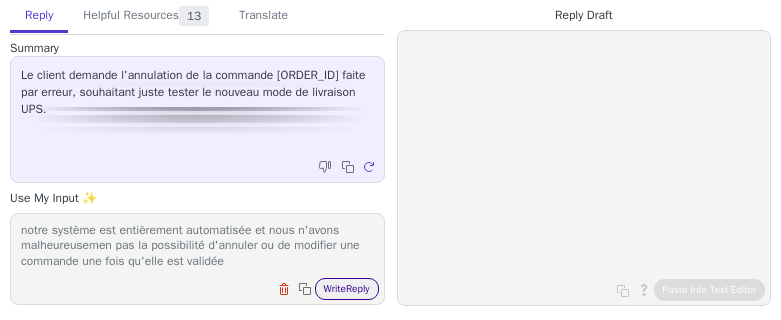 click on "Write  Reply" at bounding box center [347, 289] 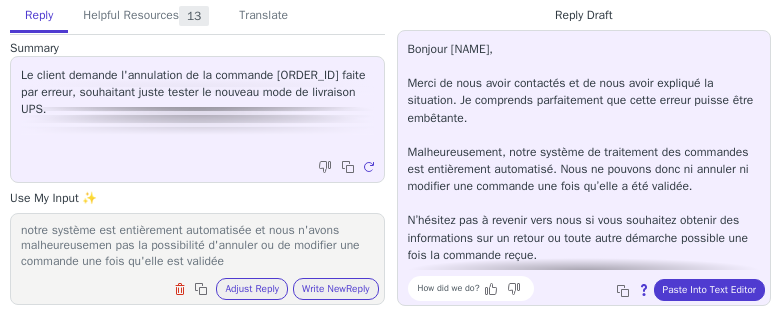 scroll, scrollTop: 62, scrollLeft: 0, axis: vertical 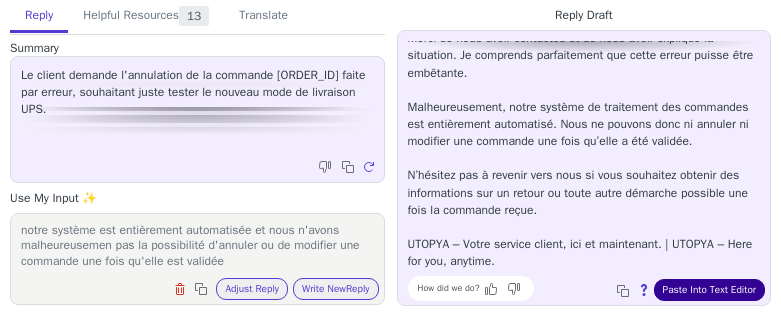 click on "Paste Into Text Editor" at bounding box center [709, 290] 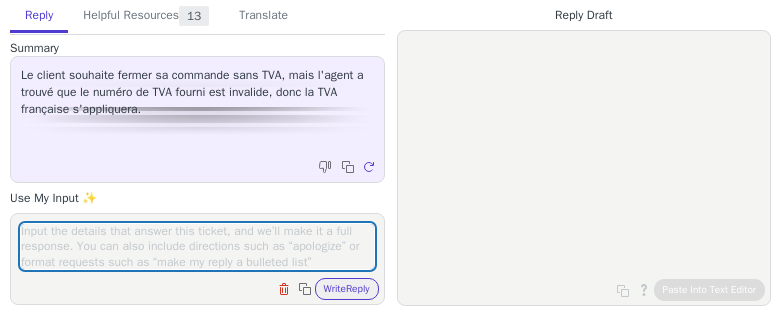 scroll, scrollTop: 0, scrollLeft: 0, axis: both 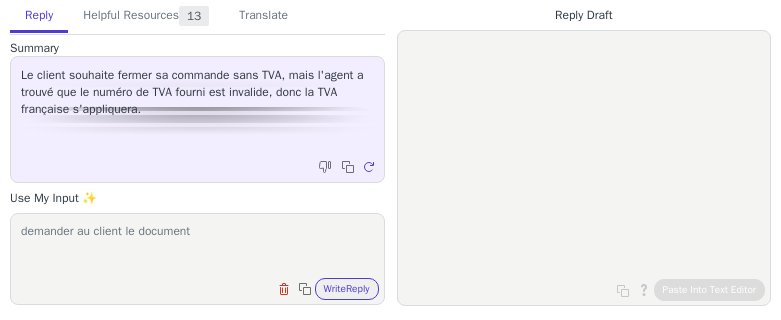 click on "demander au client le document" at bounding box center (197, 246) 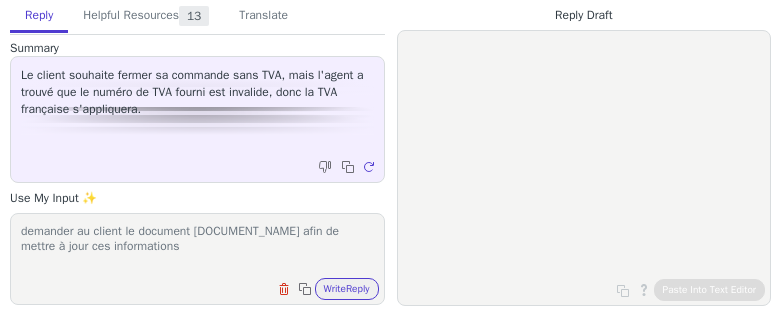 type on "demander au client le document [DOCUMENT_NAME] afin de mettre à jour ces informations" 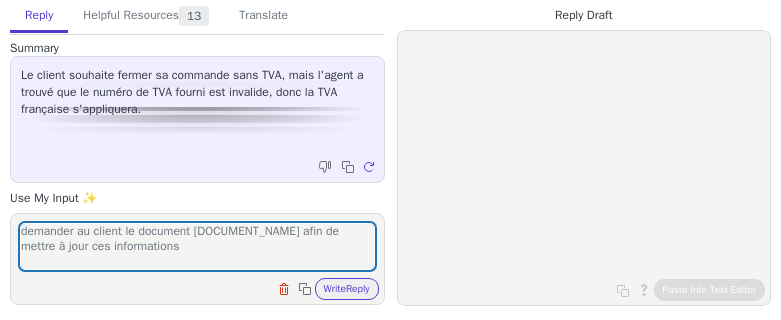 click on "Clear field Copy to clipboard Write  Reply" at bounding box center [207, 287] 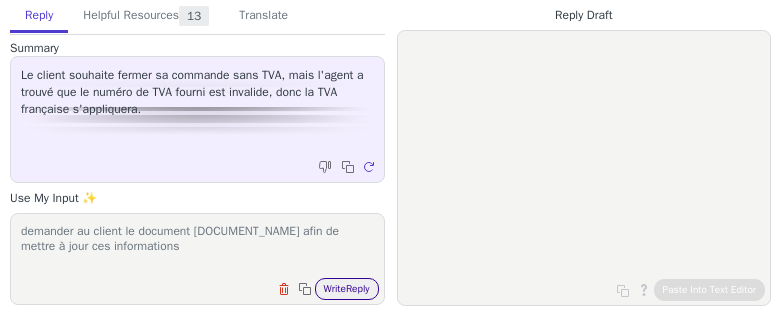 click on "Write  Reply" at bounding box center (347, 289) 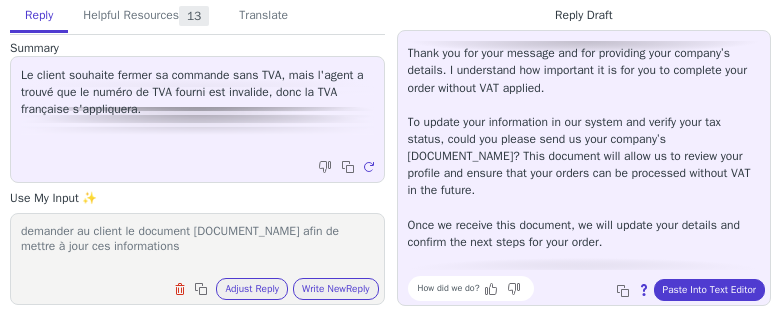 scroll, scrollTop: 45, scrollLeft: 0, axis: vertical 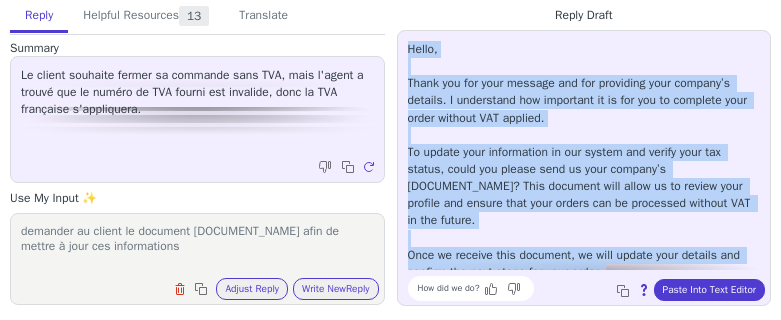 copy on "Hello, Thank you for your message and for providing your company’s details. I understand how important it is for you to complete your order without VAT applied. To update your information in our system and verify your tax status, could you please send us your company’s Certidão Permanente do Registo Comercial? This document will allow us to review your profile and ensure that your orders can be processed without VAT in the future. Once we receive this document, we will update your details and confirm the next steps for your order. UTOPYA Customer Care – Nous répondons aussi en français." 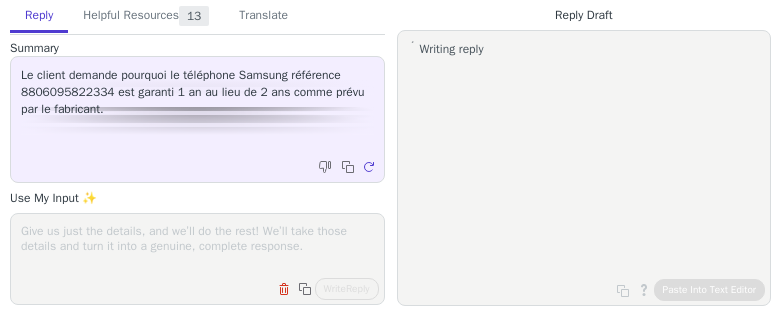 scroll, scrollTop: 0, scrollLeft: 0, axis: both 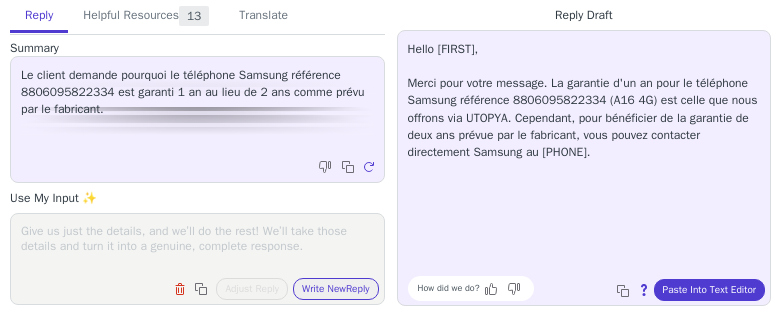 click at bounding box center (197, 246) 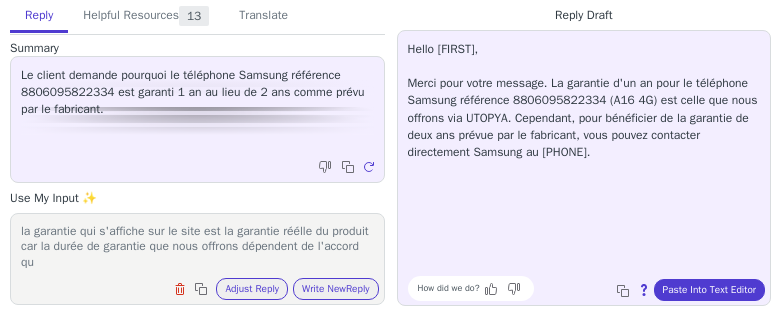 scroll, scrollTop: 1, scrollLeft: 0, axis: vertical 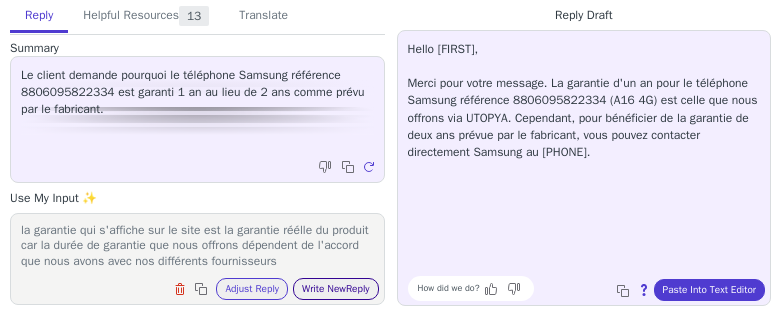 type on "la garantie qui s'affiche sur le site est la garantie réélle du produit car la durée de garantie que nous offrons dépendent de l'accord que nous avons avec nos différents fournisseurs" 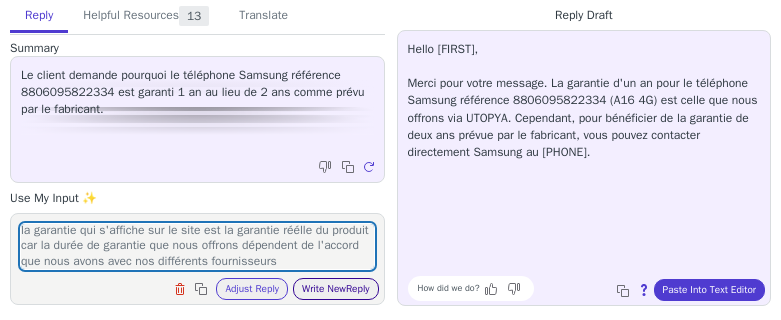 click on "Write New  Reply" at bounding box center (336, 289) 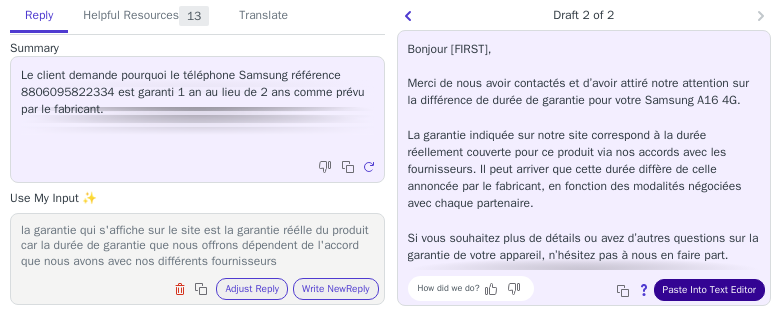 click on "Paste Into Text Editor" at bounding box center (709, 290) 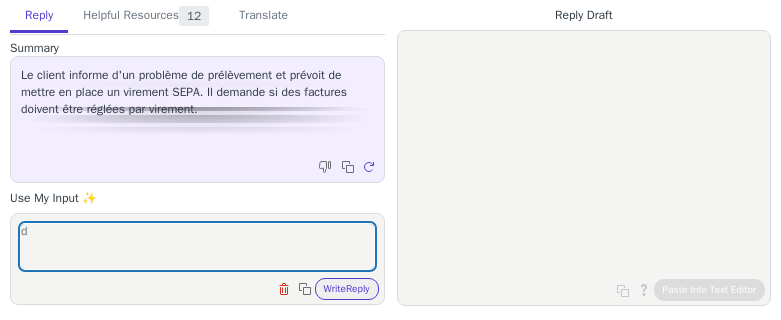 scroll, scrollTop: 0, scrollLeft: 0, axis: both 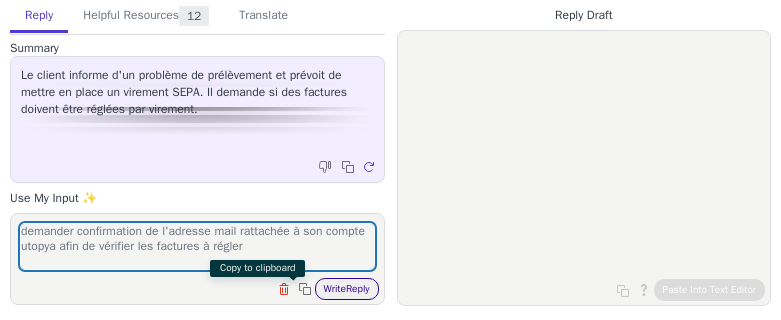 type on "demander confirmation de l'adresse mail rattachée à son compte utopya afin de vérifier les factures à régler" 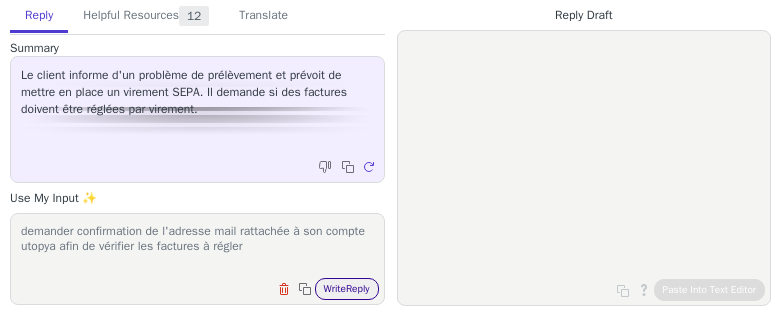 click on "Write  Reply" at bounding box center (347, 289) 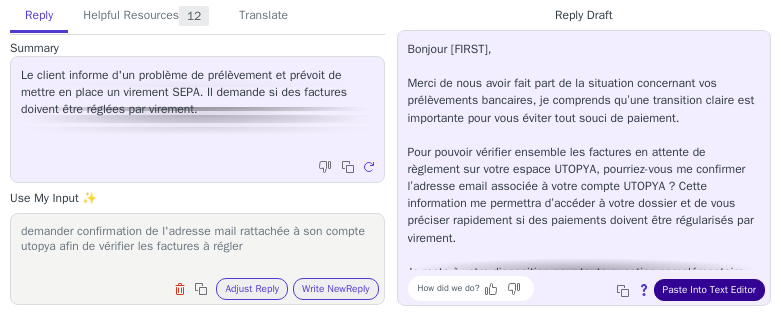 click on "Paste Into Text Editor" at bounding box center [709, 290] 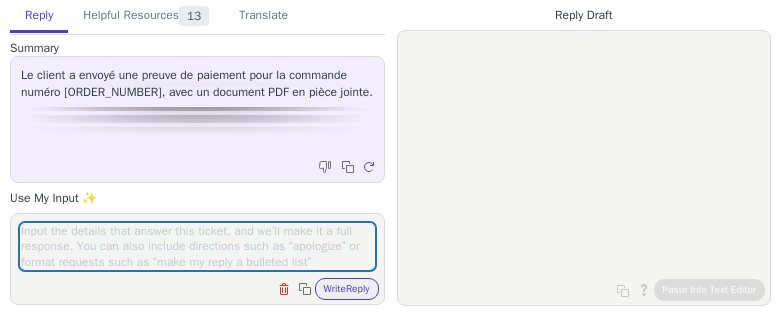 scroll, scrollTop: 0, scrollLeft: 0, axis: both 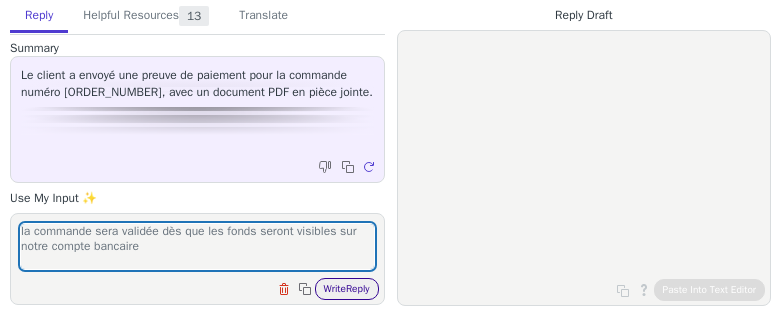 type on "la commande sera validée dès que les fonds seront visibles sur notre compte bancaire" 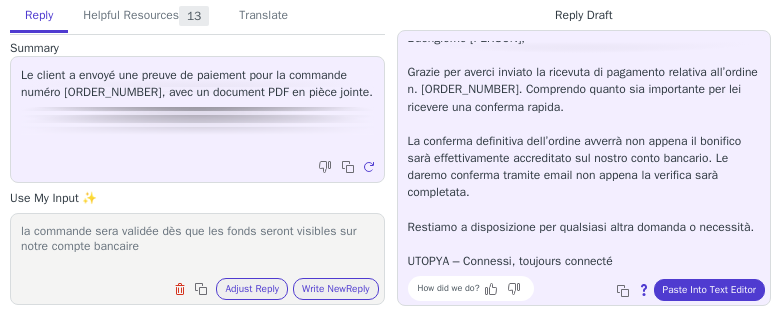 scroll, scrollTop: 28, scrollLeft: 0, axis: vertical 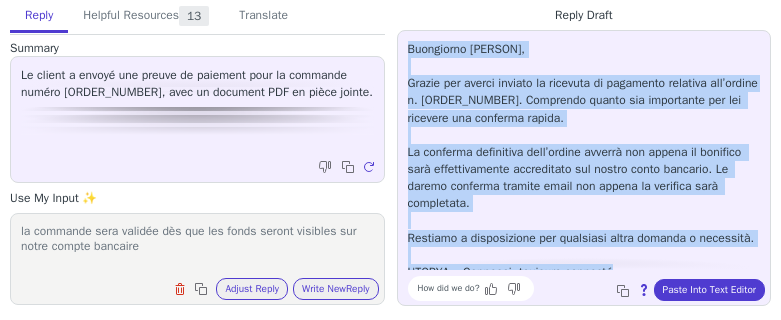 copy on "Buongiorno [PERSON], Grazie per averci inviato la ricevuta di pagamento relativa all’ordine n. [ORDER_NUMBER]. Comprendo quanto sia importante per lei ricevere una conferma rapida. La conferma definitiva dell’ordine avverrà non appena il bonifico sarà effettivamente accreditato sul nostro conto bancario. Le daremo conferma tramite email non appena la verifica sarà completata. Restiamo a disposizione per qualsiasi altra domanda o necessità. UTOPYA – Connessi, toujours connecté" 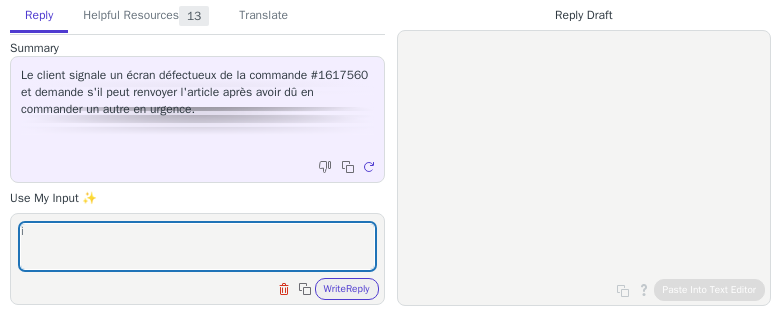 scroll, scrollTop: 0, scrollLeft: 0, axis: both 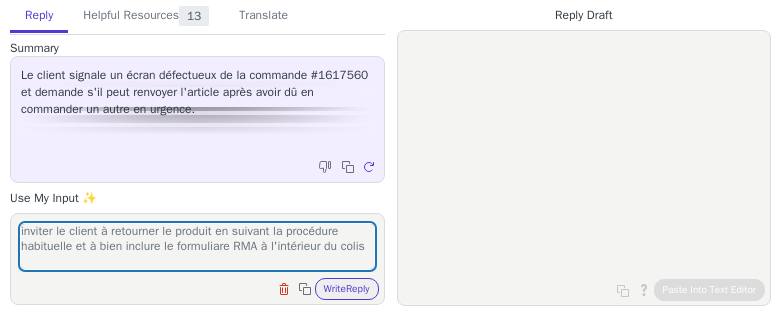 click on "inviter le client à retourner le produit en suivant la procédure habituelle et à bien inclure le formuliare RMA à l'intérieur du colis" at bounding box center (197, 246) 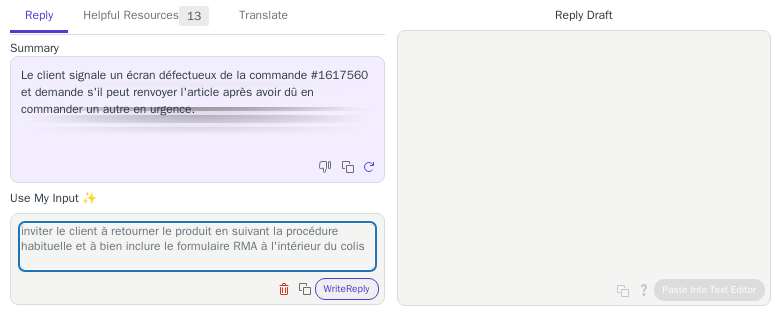 type on "inviter le client à retourner le produit en suivant la procédure habituelle et à bien inclure le formulaire RMA à l'intérieur du colis" 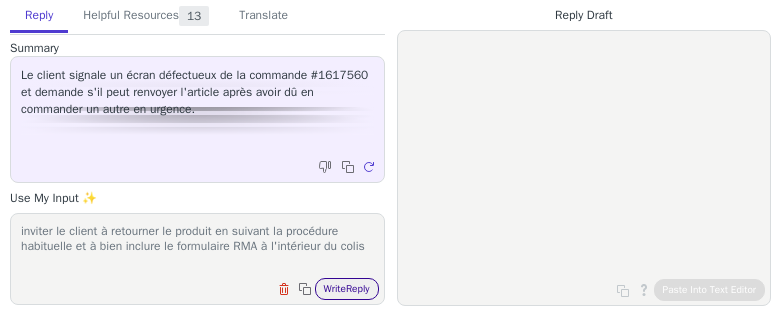 click on "Write  Reply" at bounding box center [347, 289] 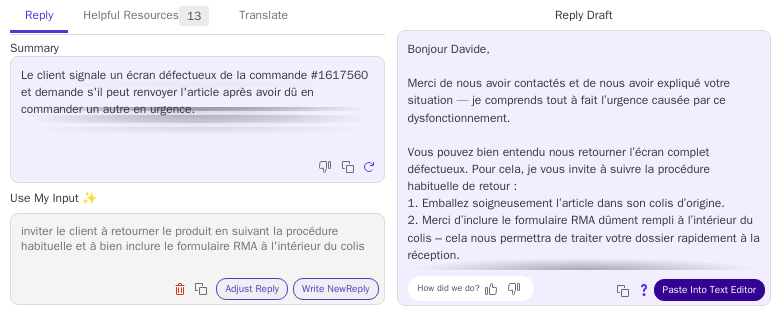 click on "Paste Into Text Editor" at bounding box center (709, 290) 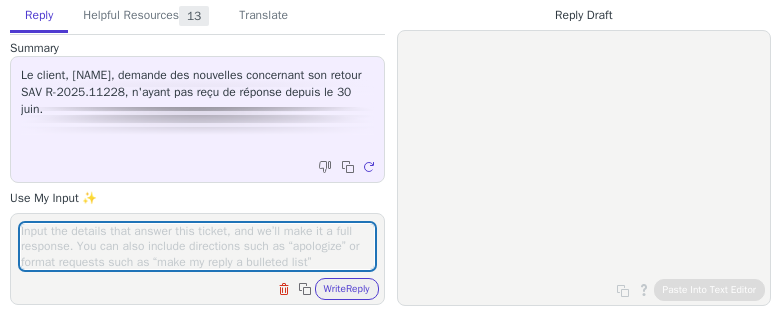 scroll, scrollTop: 0, scrollLeft: 0, axis: both 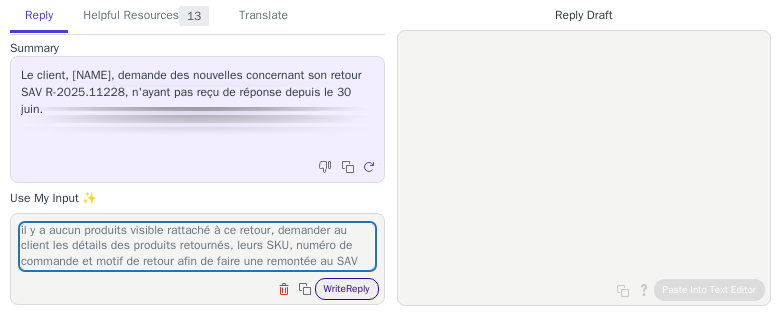 type on "il y a aucun produits visible rattaché à ce retour, demander au client les détails des produits retournés, leurs SKU, numéro de commande et motif de retour afin de faire une remontée au SAV" 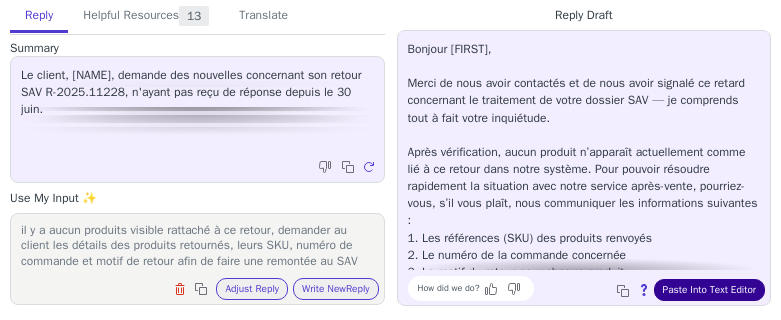 click on "Paste Into Text Editor" at bounding box center [709, 290] 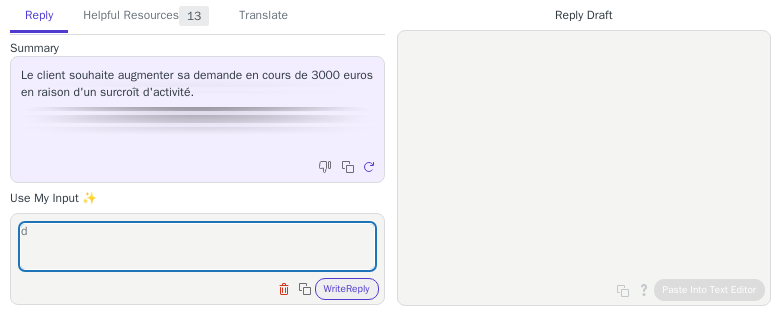 scroll, scrollTop: 0, scrollLeft: 0, axis: both 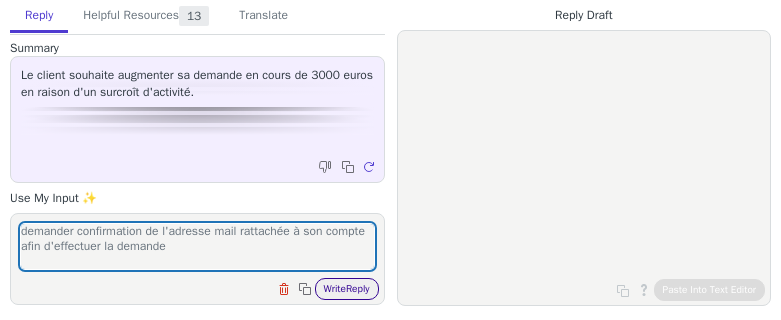 type on "demander confirmation de l'adresse mail rattachée à son compte afin d'effectuer la demande" 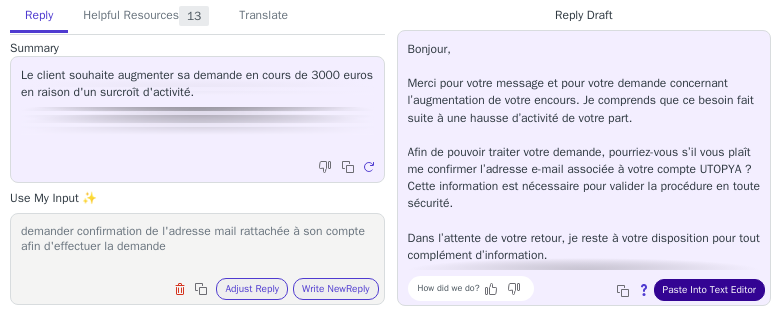click on "Paste Into Text Editor" at bounding box center (709, 290) 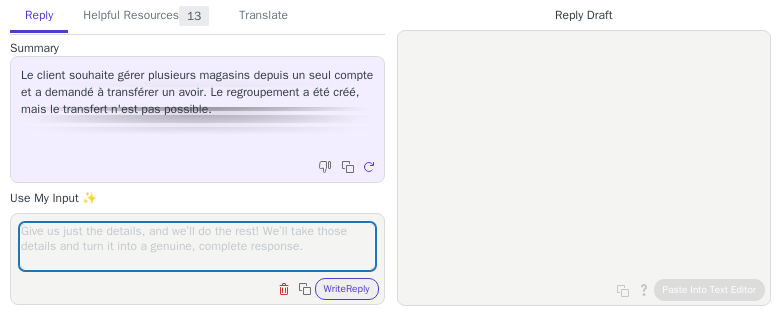 scroll, scrollTop: 0, scrollLeft: 0, axis: both 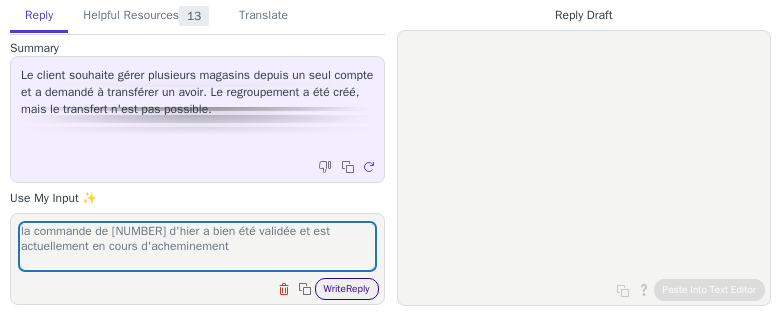 type on "la commande de [NUMBER] d'hier a bien été validée et est actuellement en cours d'acheminement" 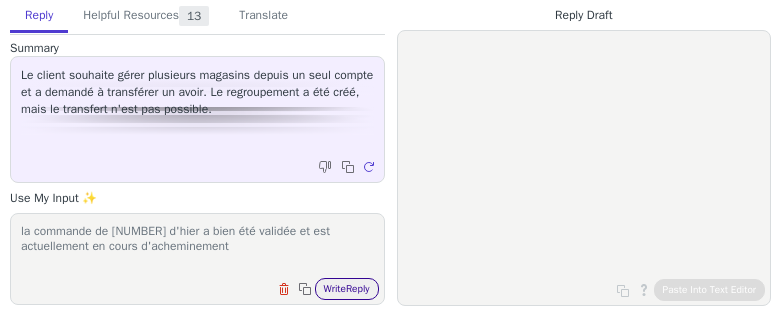click on "Write  Reply" at bounding box center [347, 289] 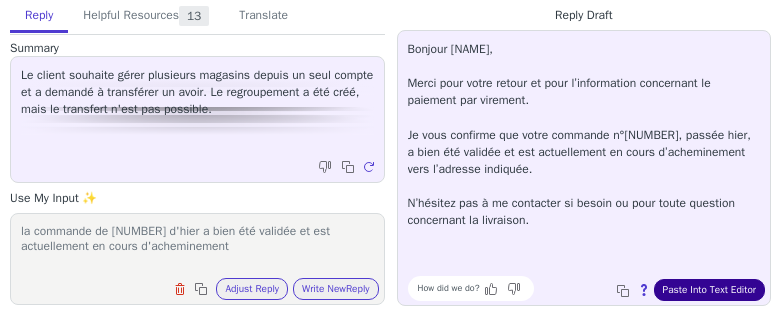 click on "Paste Into Text Editor" at bounding box center [709, 290] 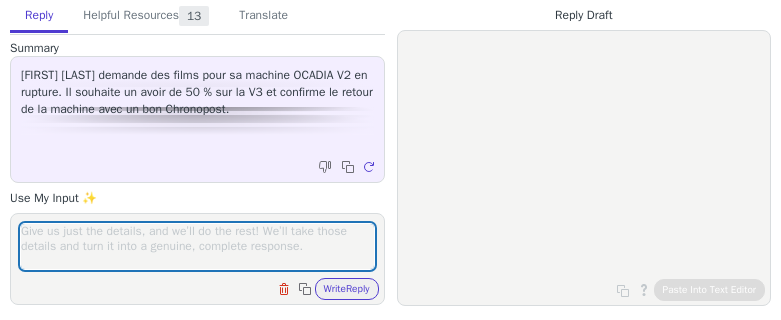 click at bounding box center [197, 246] 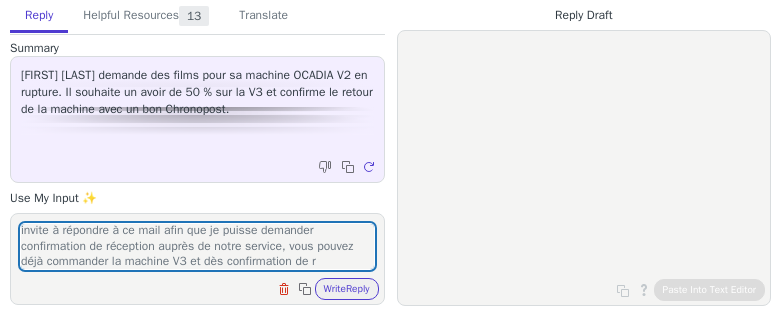 scroll, scrollTop: 32, scrollLeft: 0, axis: vertical 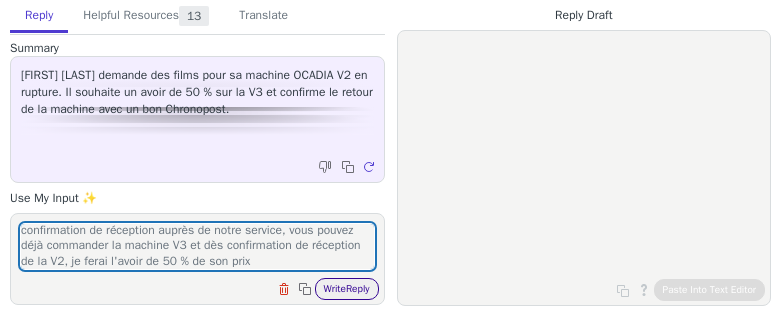 type on "une fois que le suivi indique colis retourné chez nous, je vous invite à répondre à ce mail afin que je puisse demander confirmation de réception auprès de notre service, vous pouvez déjà commander la machine V3 et dès confirmation de réception de la V2, je ferai l'avoir de 50 % de son prix" 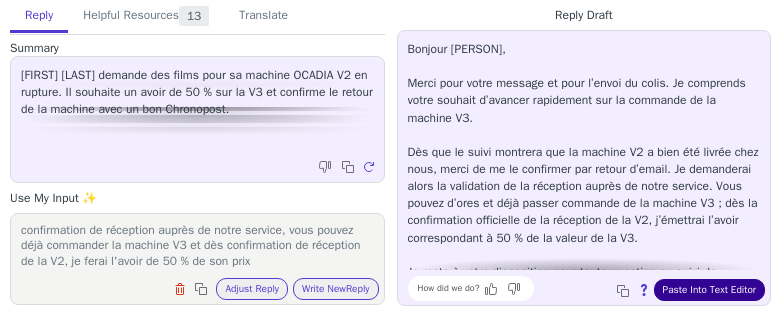 click on "Paste Into Text Editor" at bounding box center [709, 290] 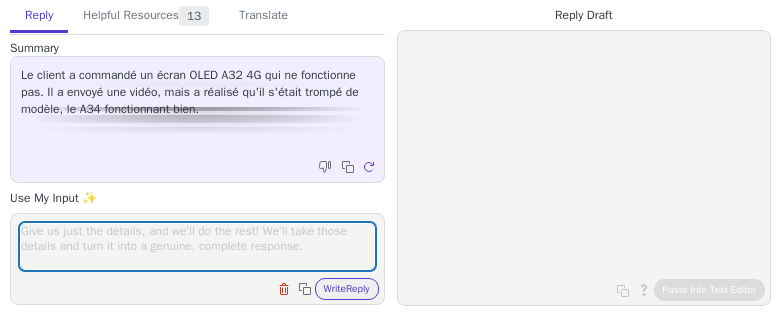 scroll, scrollTop: 0, scrollLeft: 0, axis: both 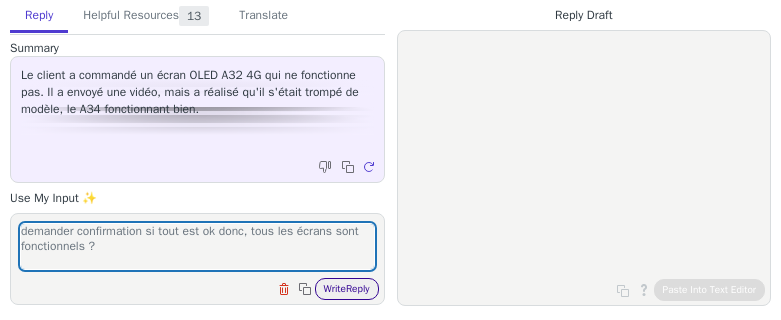 type on "demander confirmation si tout est ok donc, tous les écrans sont fonctionnels ?" 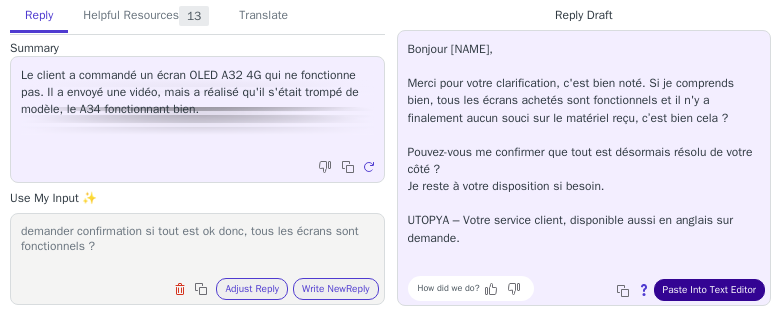 click on "Paste Into Text Editor" at bounding box center [709, 290] 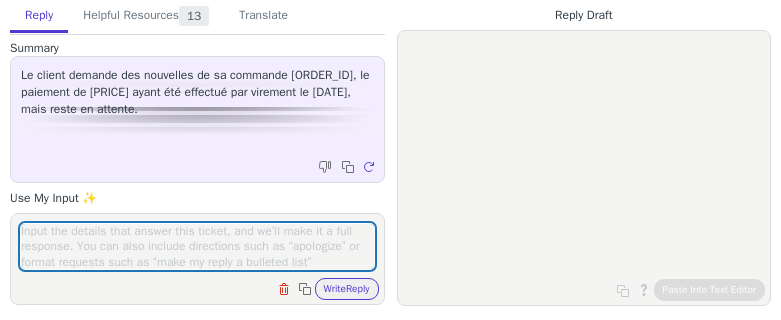 scroll, scrollTop: 0, scrollLeft: 0, axis: both 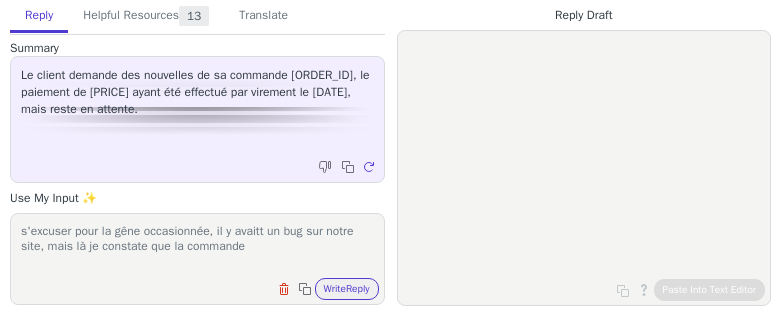 paste on "[ORDER_ID]" 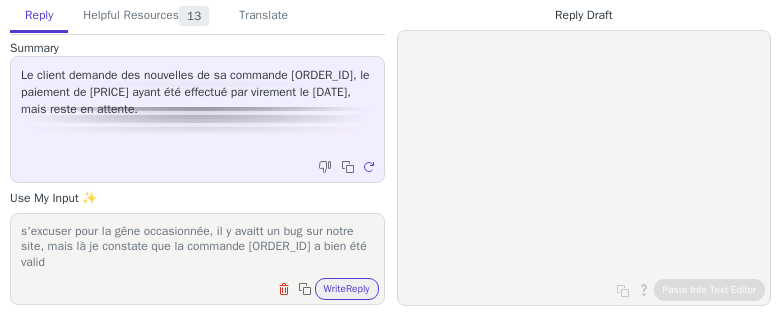 scroll, scrollTop: 1, scrollLeft: 0, axis: vertical 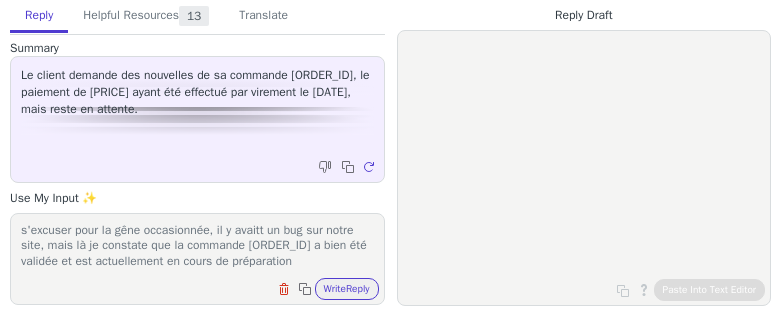 click on "s'excuser pour la gêne occasionnée, il y avaitt un bug sur notre site, mais là je constate que la commande [ORDER_ID] a bien été validée et est actuellement en cours de préparation" at bounding box center (197, 246) 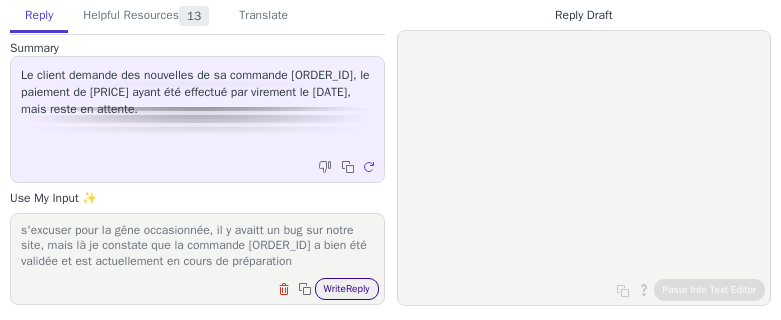 click on "Write  Reply" at bounding box center (347, 289) 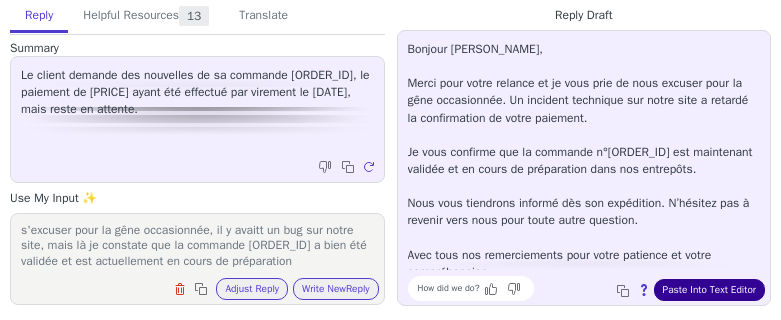 click on "Paste Into Text Editor" at bounding box center [709, 290] 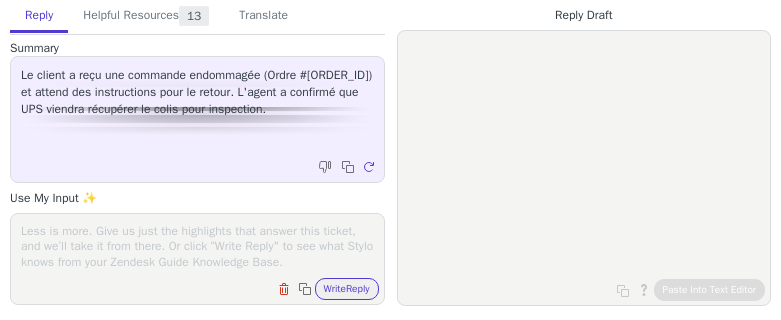 scroll, scrollTop: 0, scrollLeft: 0, axis: both 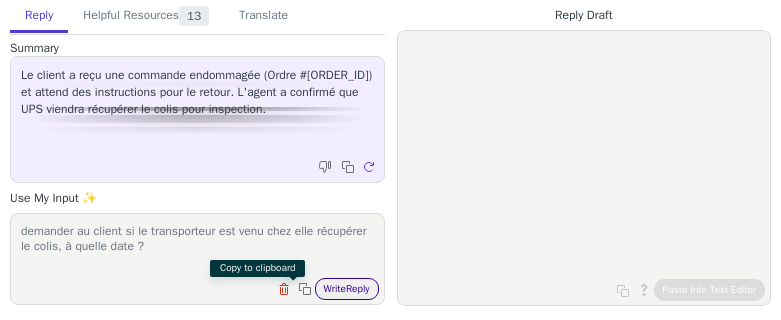 type on "demander au client si le transporteur est venu chez elle récupérer le colis, à quelle date ?" 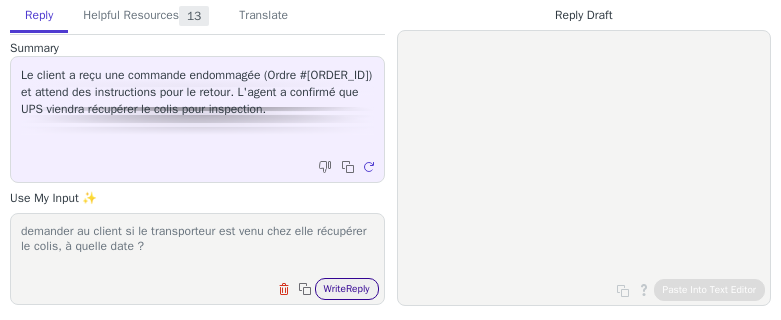 click on "Write  Reply" at bounding box center [347, 289] 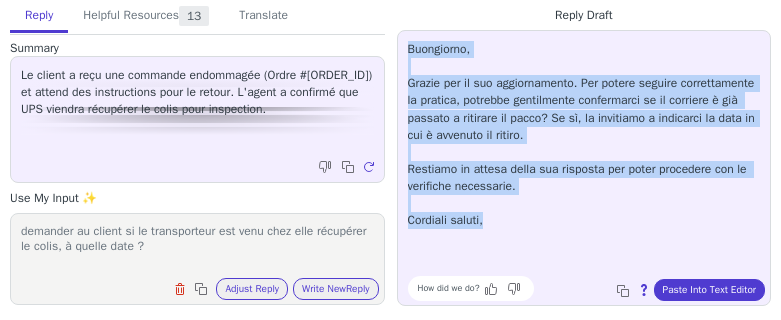 copy on "Buongiorno, Grazie per il suo aggiornamento. Per potere seguire correttamente la pratica, potrebbe gentilmente confermarci se il corriere è già passato a ritirare il pacco? Se sì, la invitiamo a indicarci la data in cui è avvenuto il ritiro. Restiamo in attesa della sua risposta per poter procedere con le verifiche necessarie. Cordiali saluti," 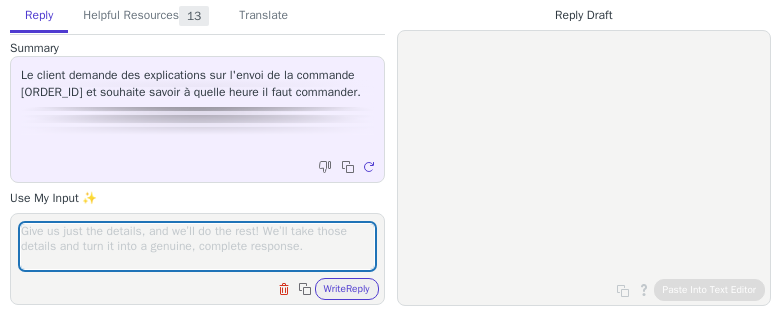 scroll, scrollTop: 0, scrollLeft: 0, axis: both 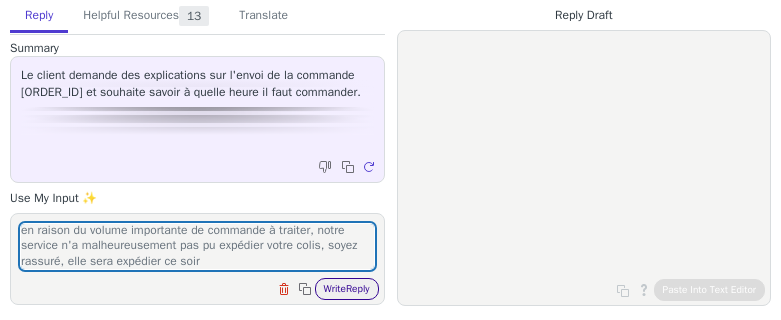 type on "en raison du volume importante de commande à traiter, notre service n'a malheureusement pas pu expédier votre colis, soyez rassuré, elle sera expédier ce soir" 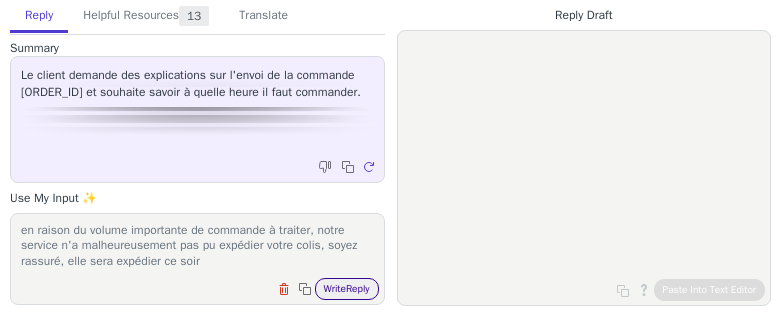 click on "Write  Reply" at bounding box center (347, 289) 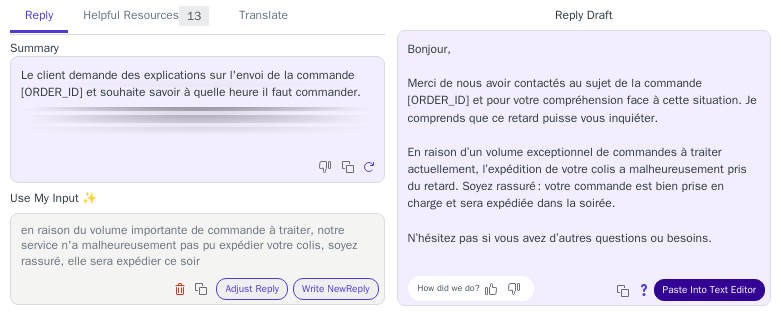 click on "Paste Into Text Editor" at bounding box center (709, 290) 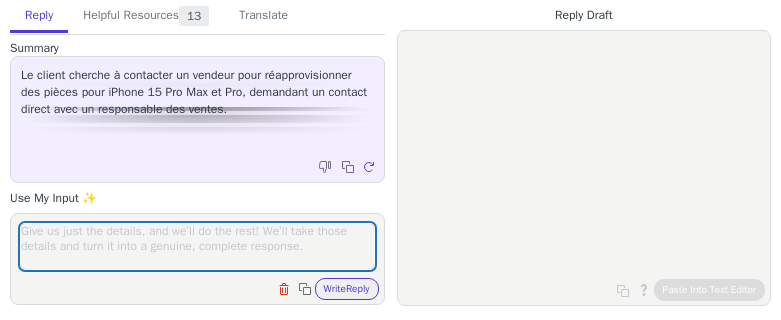 scroll, scrollTop: 0, scrollLeft: 0, axis: both 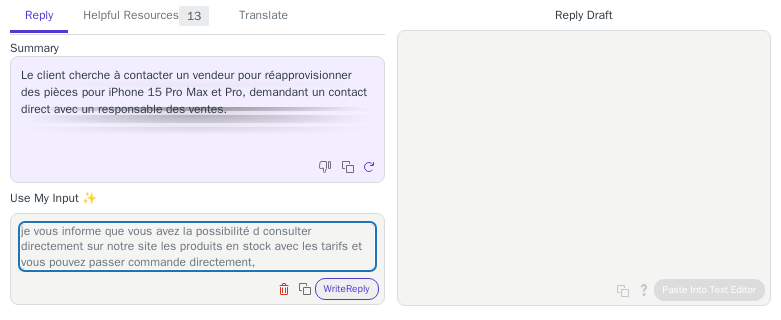 click on "je vous informe que vous avez la possibilité d consulter directement sur notre site les produits en stock avec les tarifs et vous pouvez passer commande directement," at bounding box center [197, 246] 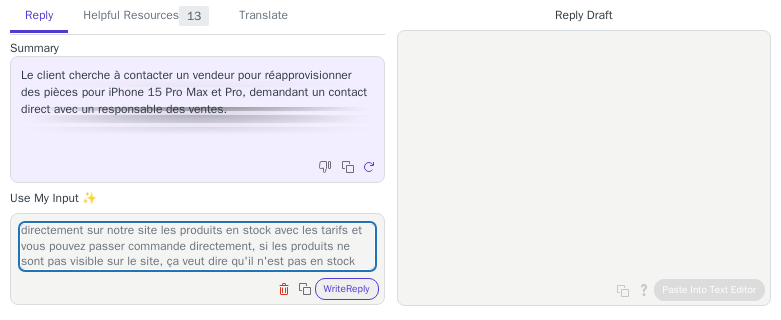 scroll, scrollTop: 32, scrollLeft: 0, axis: vertical 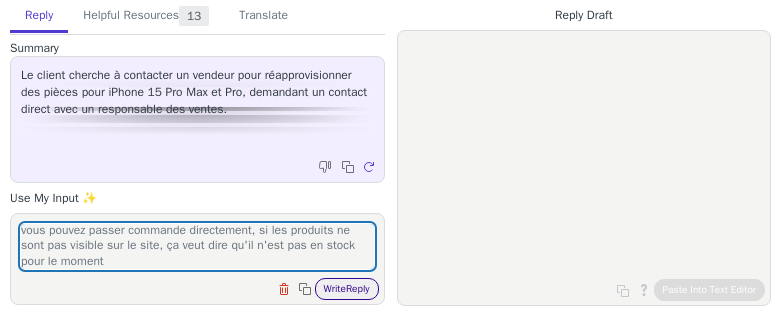 type on "je vous informe que vous avez la possibilité d consulter directement sur notre site les produits en stock avec les tarifs et vous pouvez passer commande directement, si les produits ne sont pas visible sur le site, ça veut dire qu'il n'est pas en stock pour le moment" 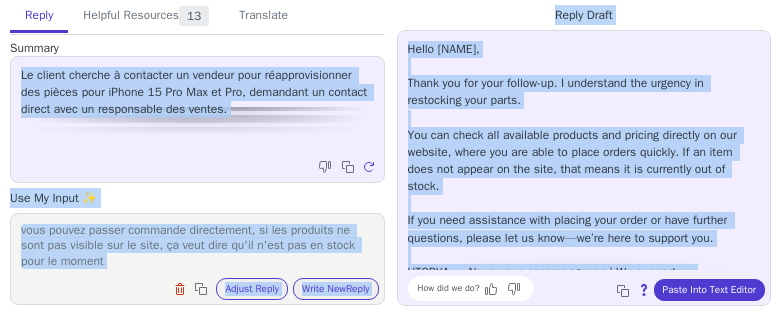 copy on "Le client cherche à contacter un vendeur pour réapprovisionner des pièces pour iPhone 15 Pro Max et Pro, demandant un contact direct avec un responsable des ventes. Copy to clipboard Regenerate Use My Input ✨ je vous informe que vous avez la possibilité d consulter directement sur notre site les produits en stock avec les tarifs et vous pouvez passer commande directement, si les produits ne sont pas visible sur le site, ça veut dire qu'il n'est pas en stock pour le moment  Clear field Copy to clipboard Adjust Reply Use input to adjust reply draft Write New  Reply Knowledge Base Articles   5 Regenerate Tickets   5 Regenerate Macros   3 Regenerate From Detected Language Czech English Danish Dutch français French (Canada) allemand - Deutsch Italian Japanese Korean Norwegian Polish Portuguese Portuguese (Brazil) Slovak Spanish Swedish espagnol (Espagne) - español (España) italien (Italie) - italiano (Italia) portugais (Portugal) - português (Portugal) To Czech English Danish Dutch français French (Canada) alle..." 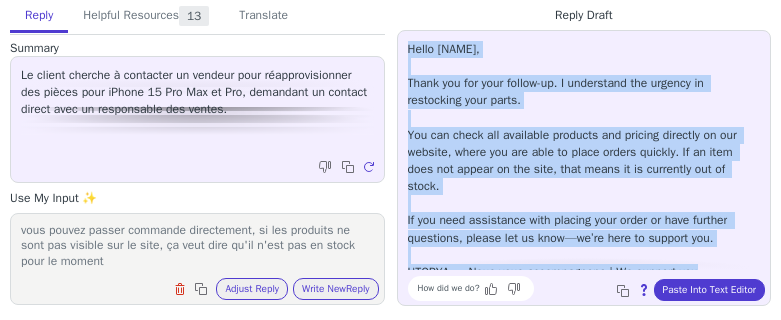 copy on "Hello Mathieu, Thank you for your follow-up. I understand the urgency in restocking your parts. You can check all available products and pricing directly on our website, where you are able to place orders quickly. If an item does not appear on the site, that means it is currently out of stock.  If you need assistance with placing your order or have further questions, please let us know—we’re here to support you. UTOPYA — Nous vous accompagnons | We support you" 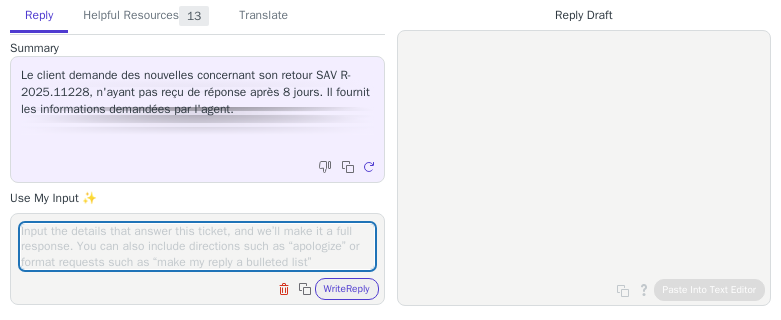 click at bounding box center (197, 246) 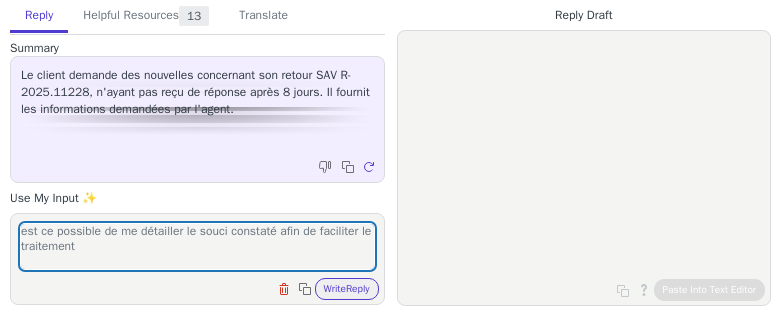 click on "est ce possible de me détailler le souci constaté afin de faciliter le traitement" at bounding box center (197, 246) 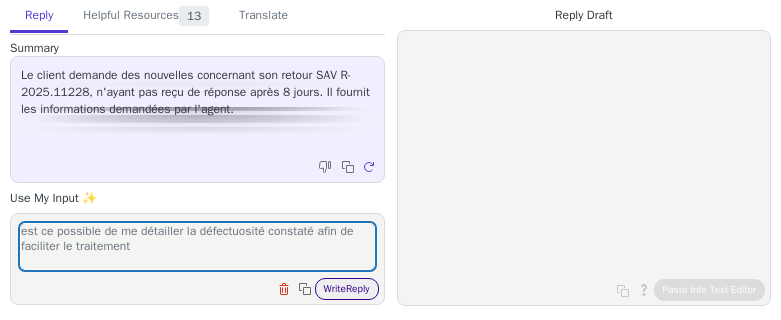 type on "est ce possible de me détailler la défectuosité constaté afin de faciliter le traitement" 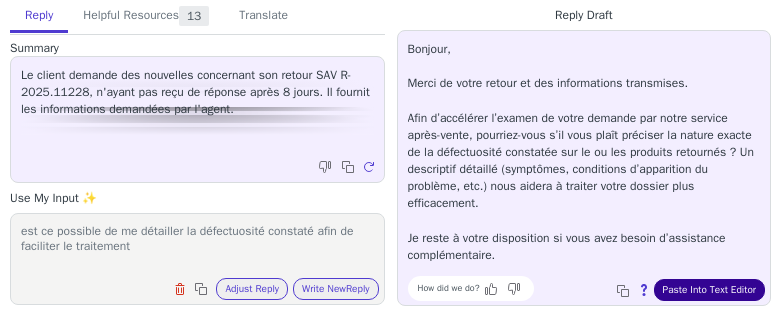click on "Paste Into Text Editor" at bounding box center (709, 290) 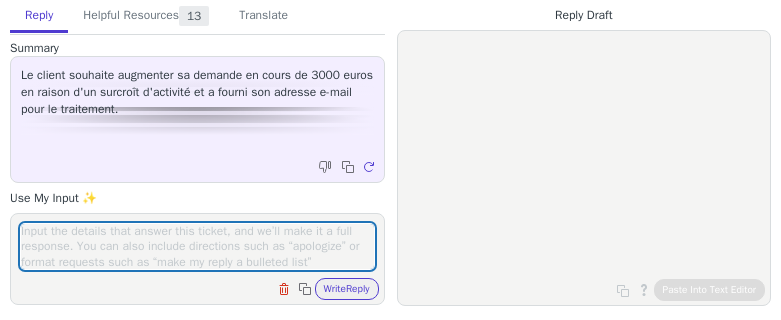scroll, scrollTop: 0, scrollLeft: 0, axis: both 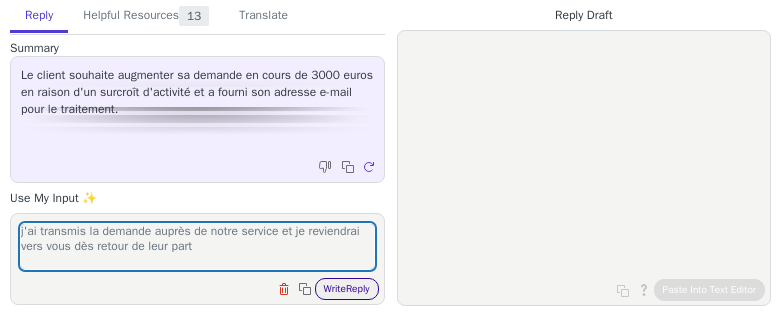type on "j'ai transmis la demande auprès de notre service et je reviendrai vers vous dès retour de leur part" 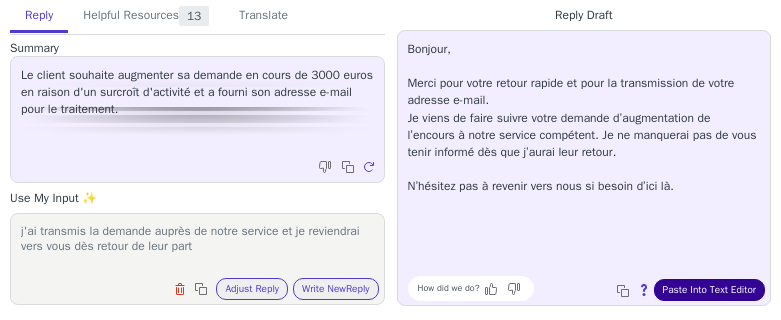 click on "Paste Into Text Editor" at bounding box center (709, 290) 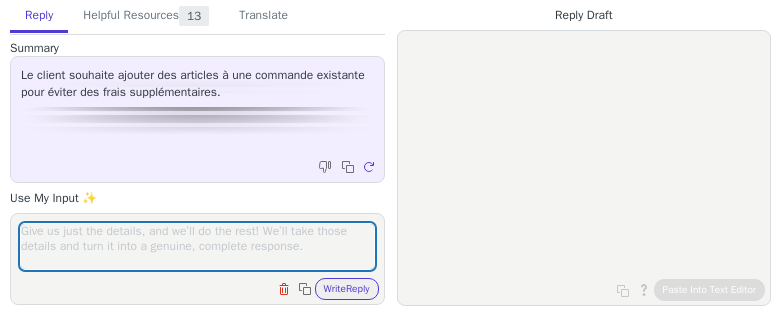 scroll, scrollTop: 0, scrollLeft: 0, axis: both 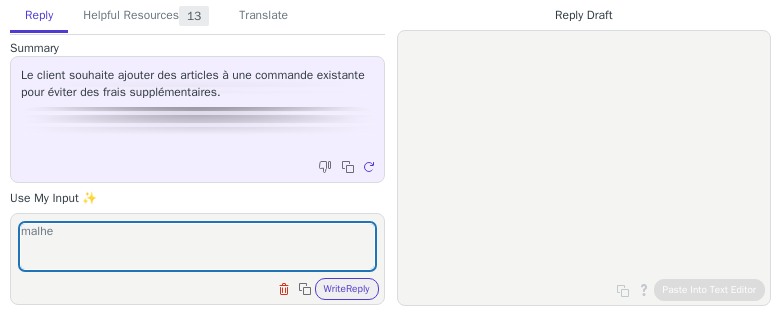 type on "malh" 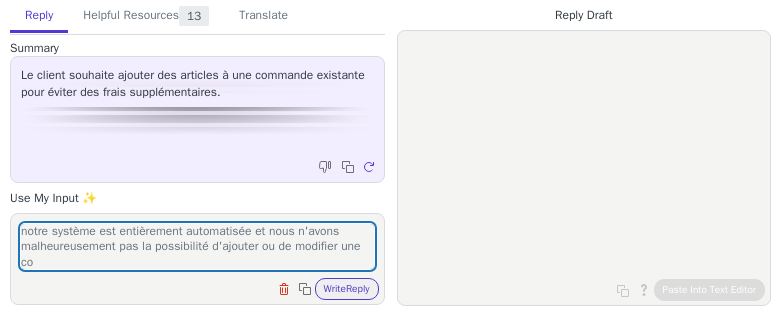 scroll, scrollTop: 1, scrollLeft: 0, axis: vertical 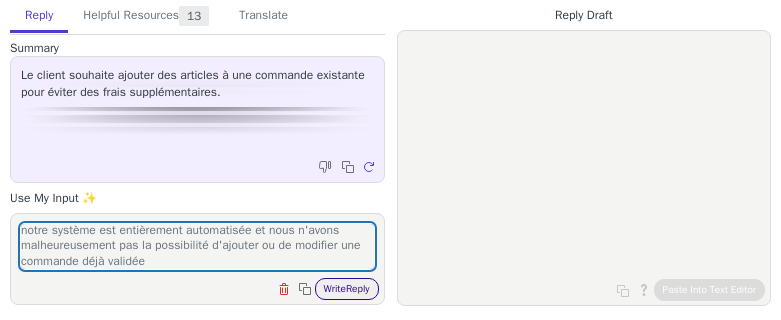 type on "notre système est entièrement automatisée et nous n'avons malheureusement pas la possibilité d'ajouter ou de modifier une commande déjà validée" 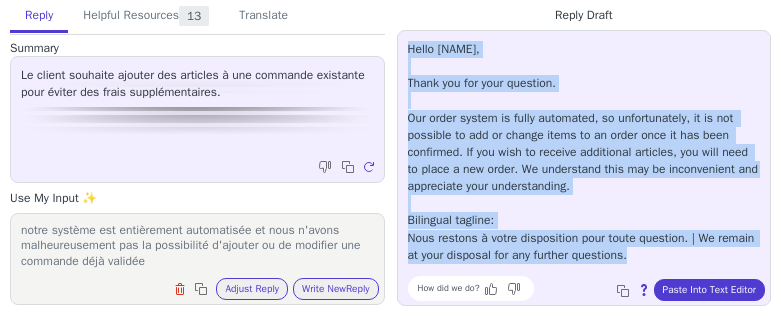 copy on "Hello [NAME], Thank you for your question. Our order system is fully automated, so unfortunately, it is not possible to add or change items to an order once it has been confirmed. If you wish to receive additional articles, you will need to place a new order. We understand this may be inconvenient and appreciate your understanding. Bilingual tagline:   Nous restons à votre disposition pour toute question. | We remain at your disposal for any further questions. How did we do?   Copy to clipboard About this reply Paste Into Text Editor" 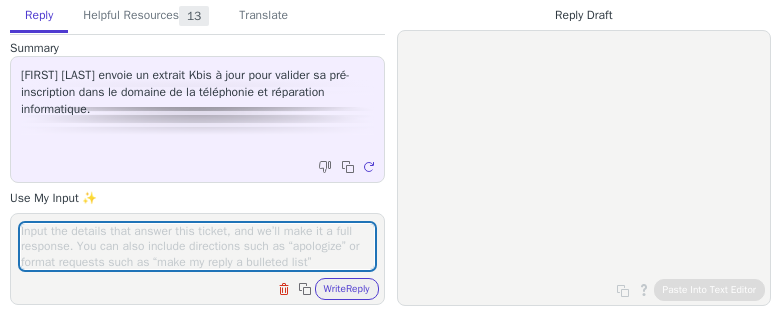 scroll, scrollTop: 0, scrollLeft: 0, axis: both 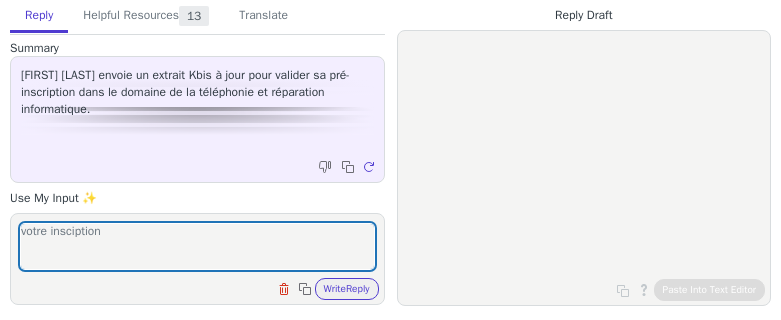 click on "votre insciption" at bounding box center [197, 246] 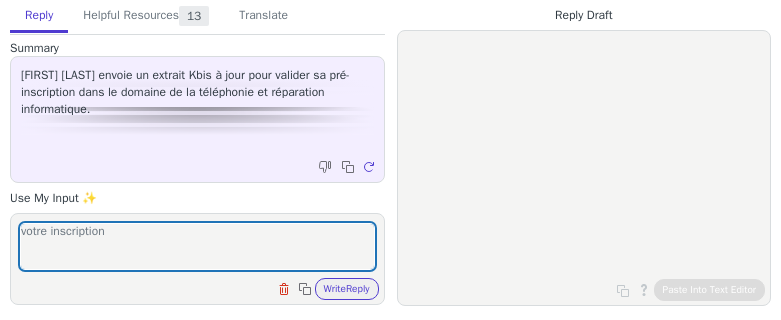 click on "votre inscription" at bounding box center (197, 246) 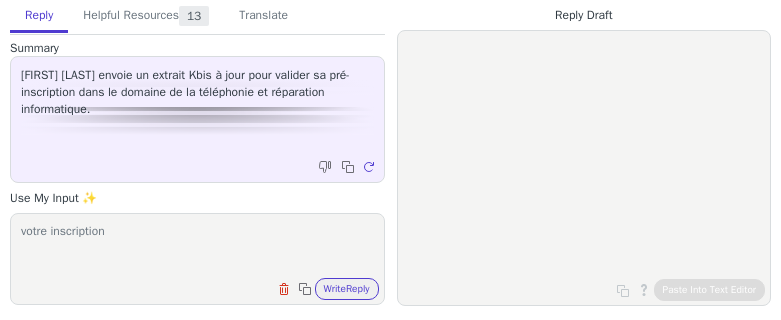 click on "votre inscription" at bounding box center (197, 246) 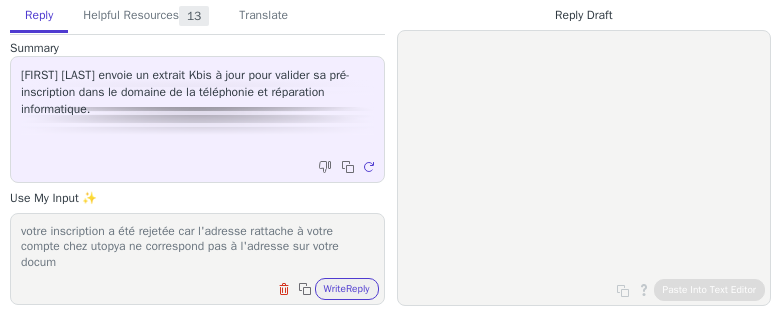 scroll, scrollTop: 1, scrollLeft: 0, axis: vertical 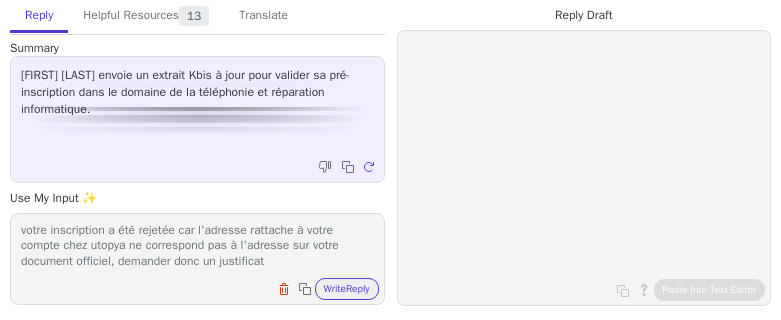 drag, startPoint x: 270, startPoint y: 264, endPoint x: 118, endPoint y: 262, distance: 152.01315 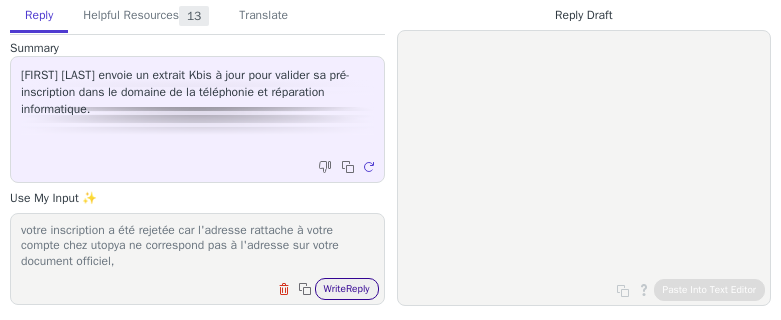 type on "votre inscription a été rejetée car l'adresse rattache à votre compte chez utopya ne correspond pas à l'adresse sur votre document officiel," 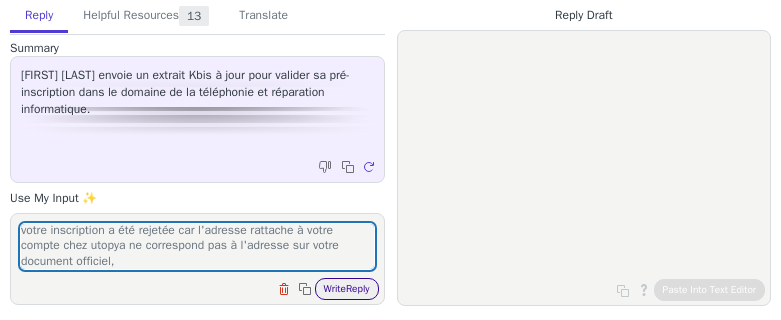 click on "Write  Reply" at bounding box center (347, 289) 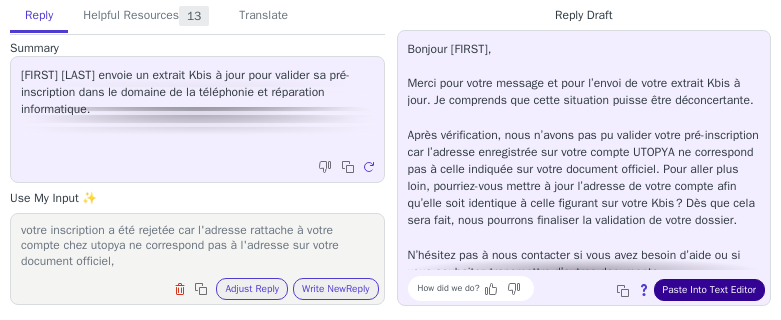 click on "Paste Into Text Editor" at bounding box center (709, 290) 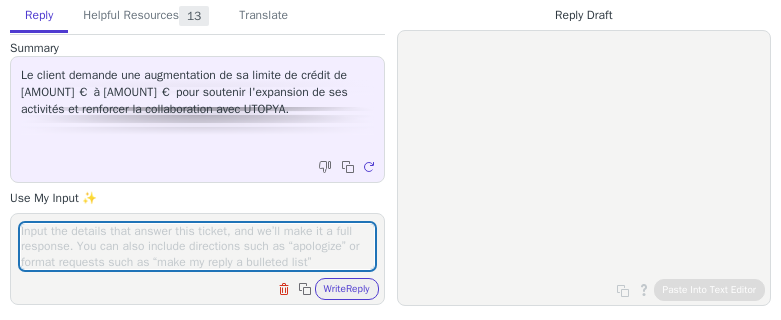 scroll, scrollTop: 0, scrollLeft: 0, axis: both 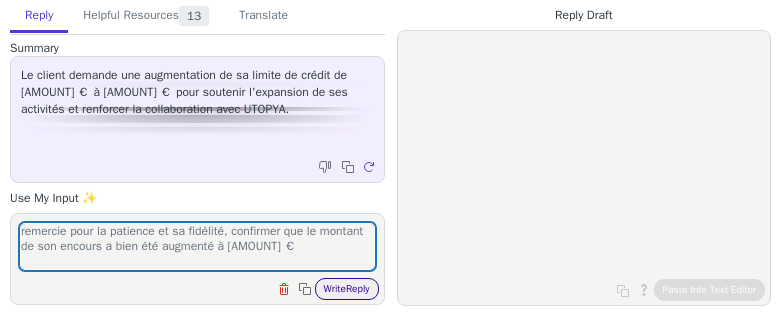 type on "remercie pour la patience et sa fidélité, confirmer que le montant de son encours a bien été augmenté à [AMOUNT] €" 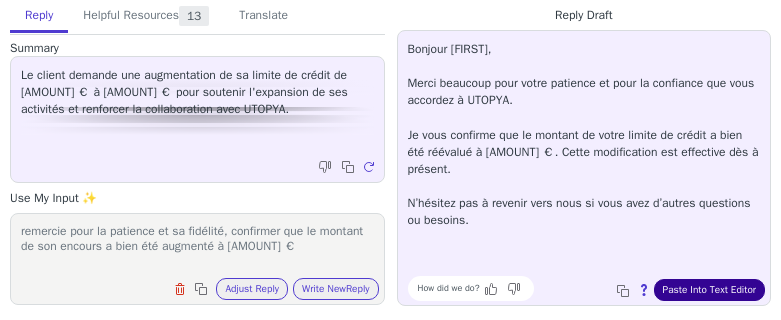 click on "Paste Into Text Editor" at bounding box center [709, 290] 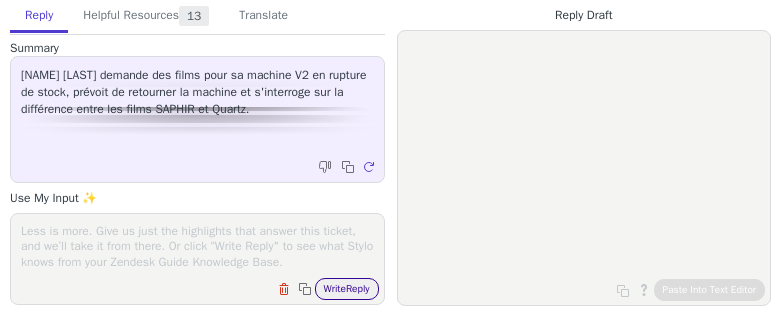 scroll, scrollTop: 0, scrollLeft: 0, axis: both 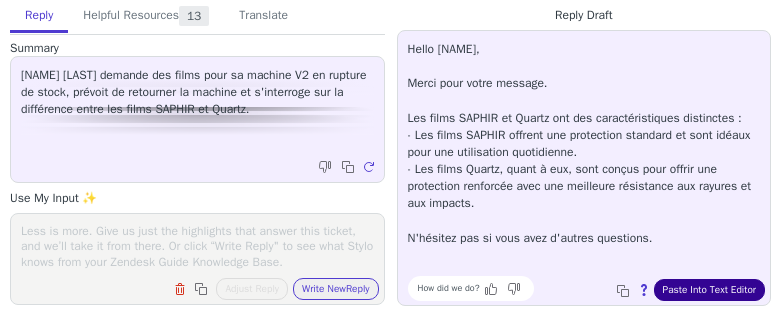 click on "Paste Into Text Editor" at bounding box center [709, 290] 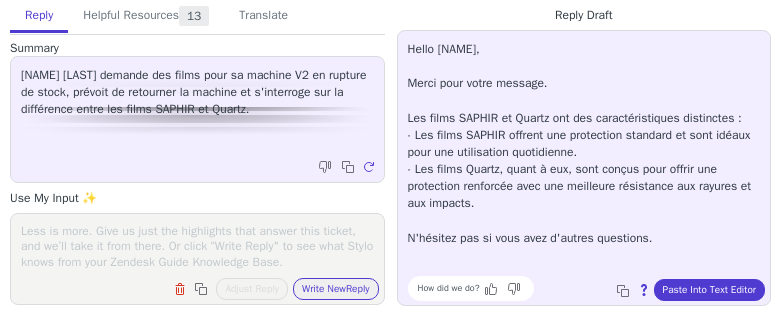 click at bounding box center (197, 246) 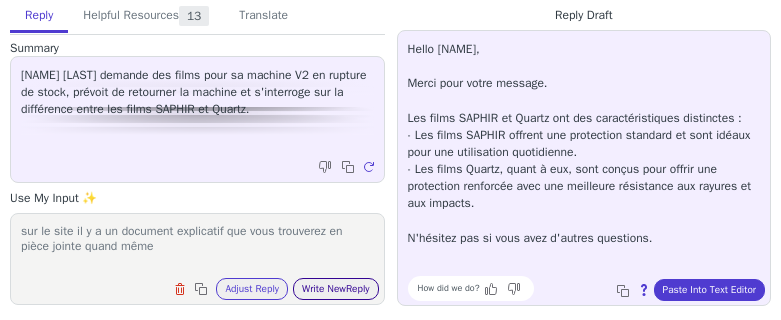 type on "sur le site il y a un document explicatif que vous trouverez en pièce jointe quand même" 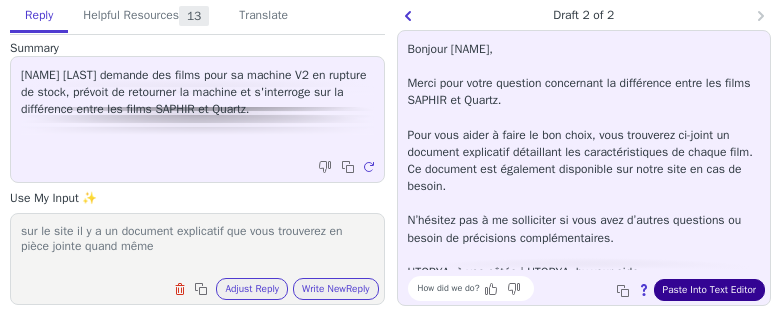 click on "Paste Into Text Editor" at bounding box center [709, 290] 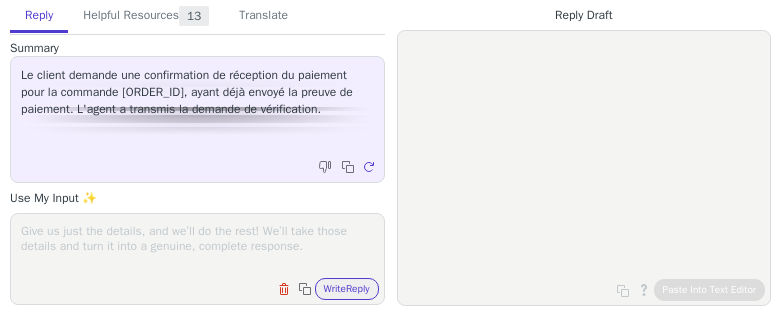 scroll, scrollTop: 0, scrollLeft: 0, axis: both 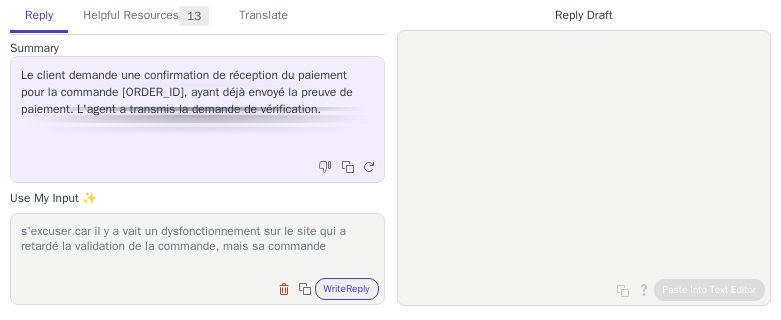 click on "s'excuser car il y a vait un dysfonctionnement sur le site qui a retardé la validation de la commande, mais sa commande" at bounding box center (197, 246) 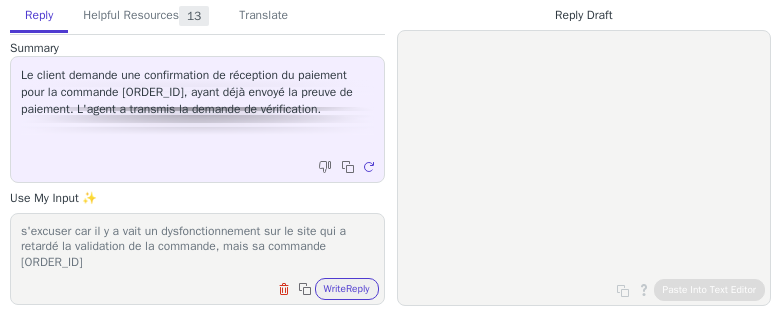 scroll, scrollTop: 1, scrollLeft: 0, axis: vertical 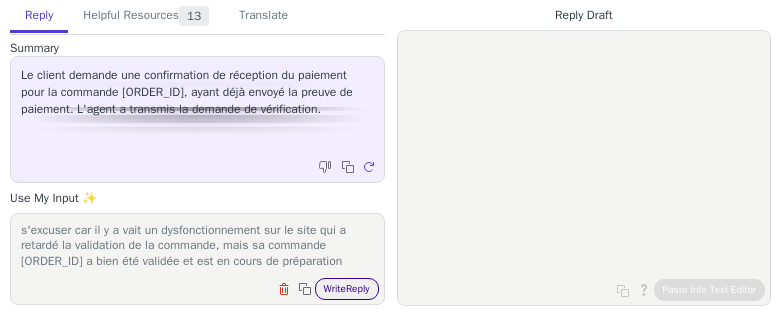 type on "s'excuser car il y a vait un dysfonctionnement sur le site qui a retardé la validation de la commande, mais sa commande [ORDER_ID] a bien été validée et est en cours de préparation" 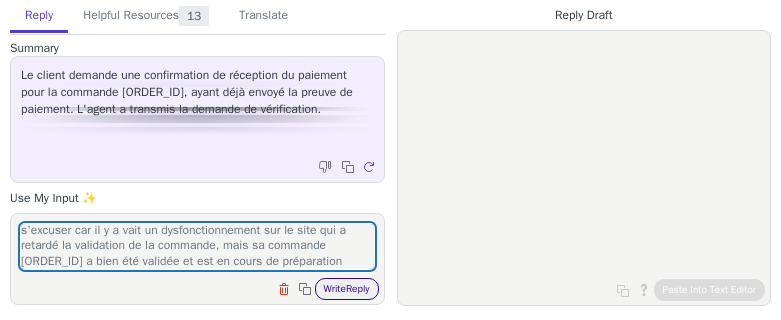 click on "Write  Reply" at bounding box center (347, 289) 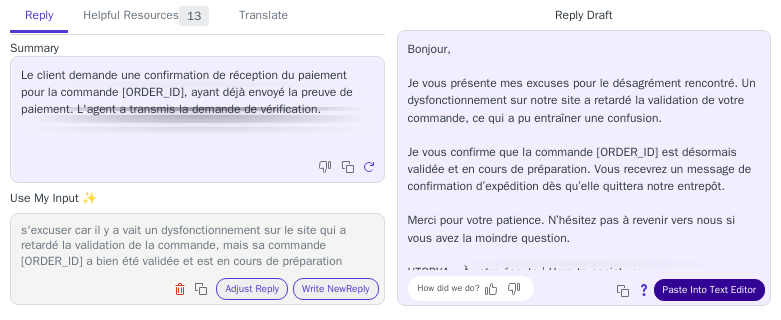 click on "Paste Into Text Editor" at bounding box center (709, 290) 